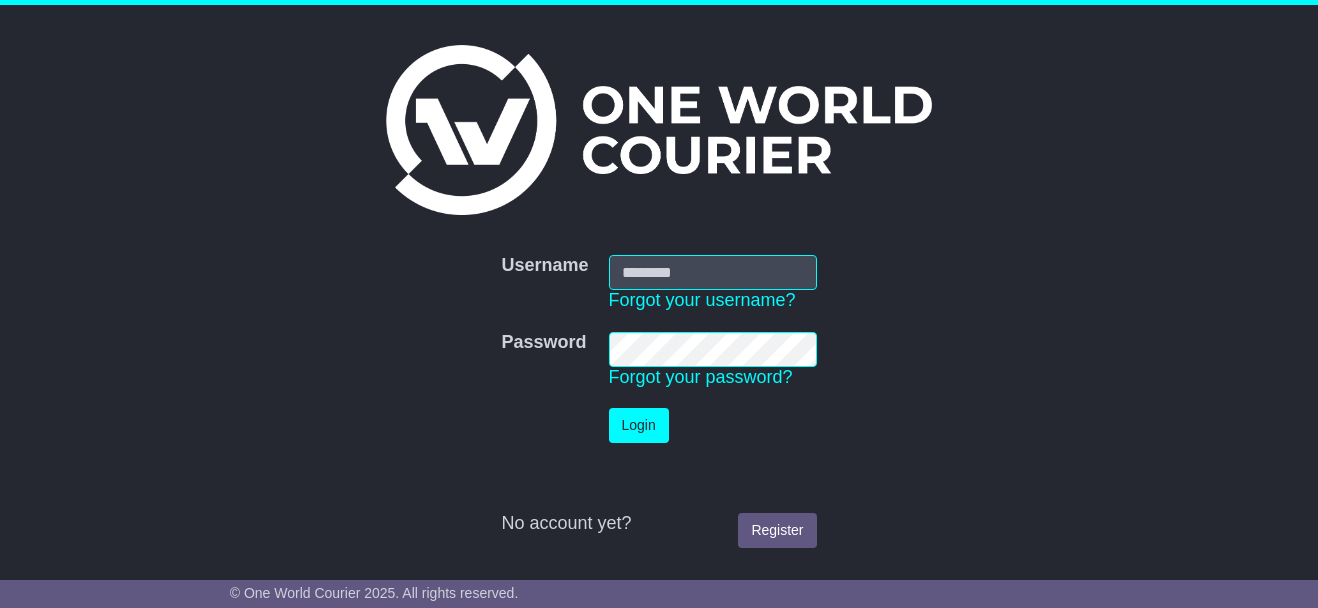 scroll, scrollTop: 0, scrollLeft: 0, axis: both 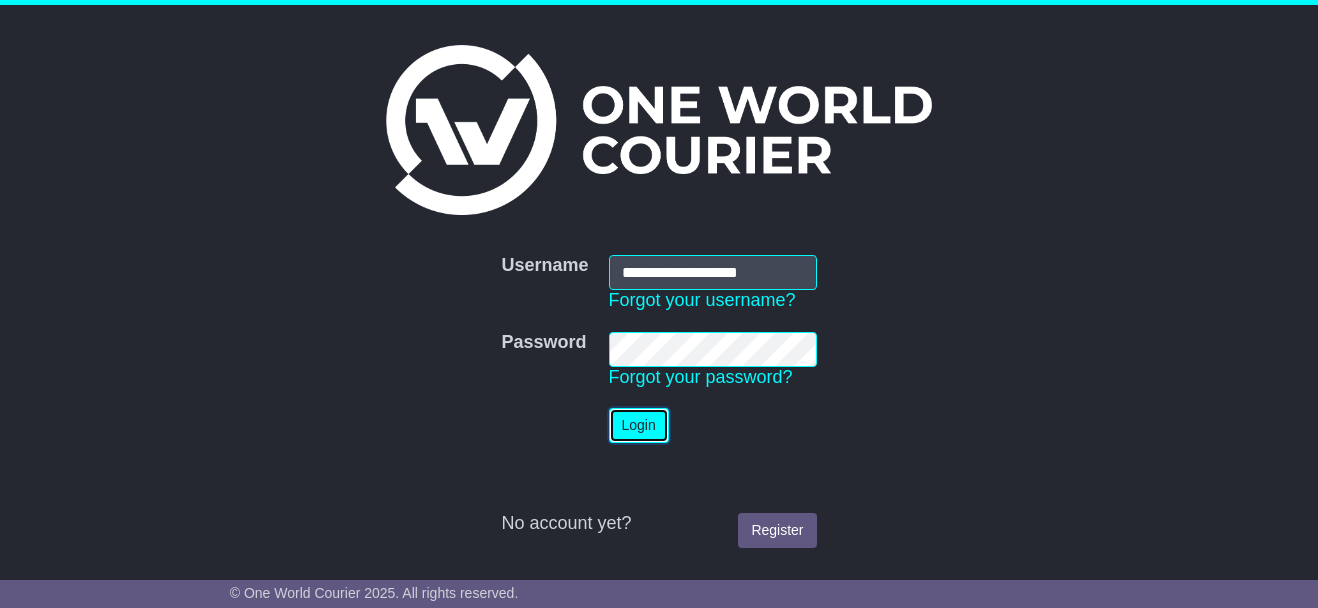 click on "Login" at bounding box center [639, 425] 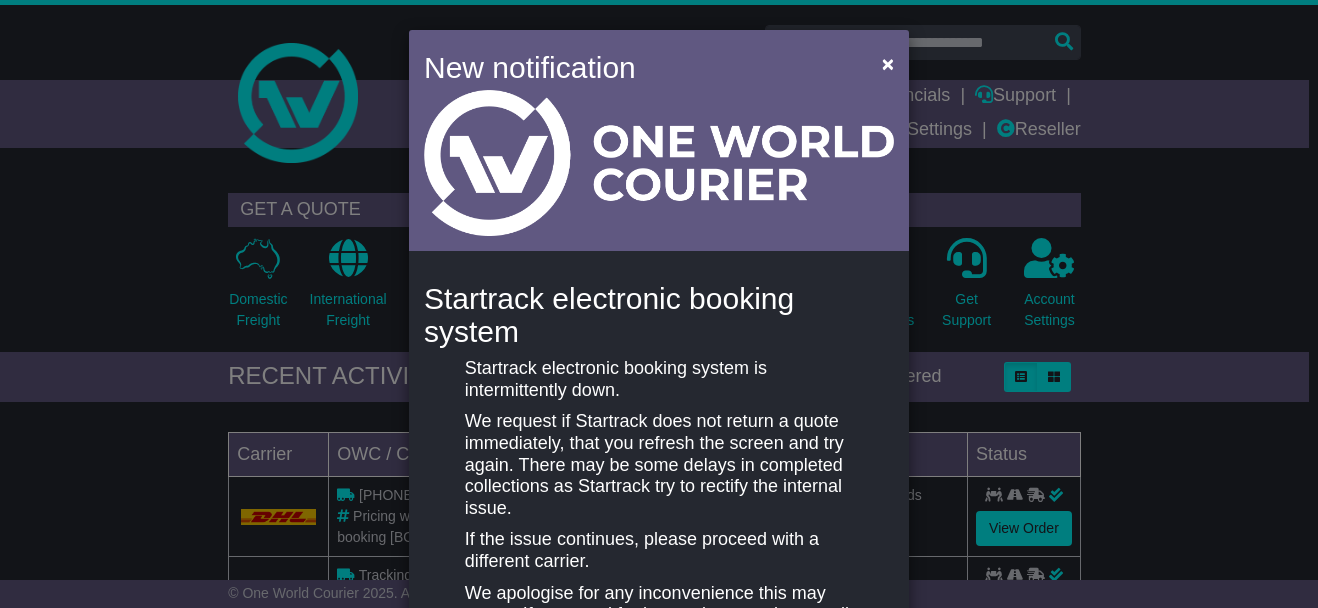scroll, scrollTop: 0, scrollLeft: 0, axis: both 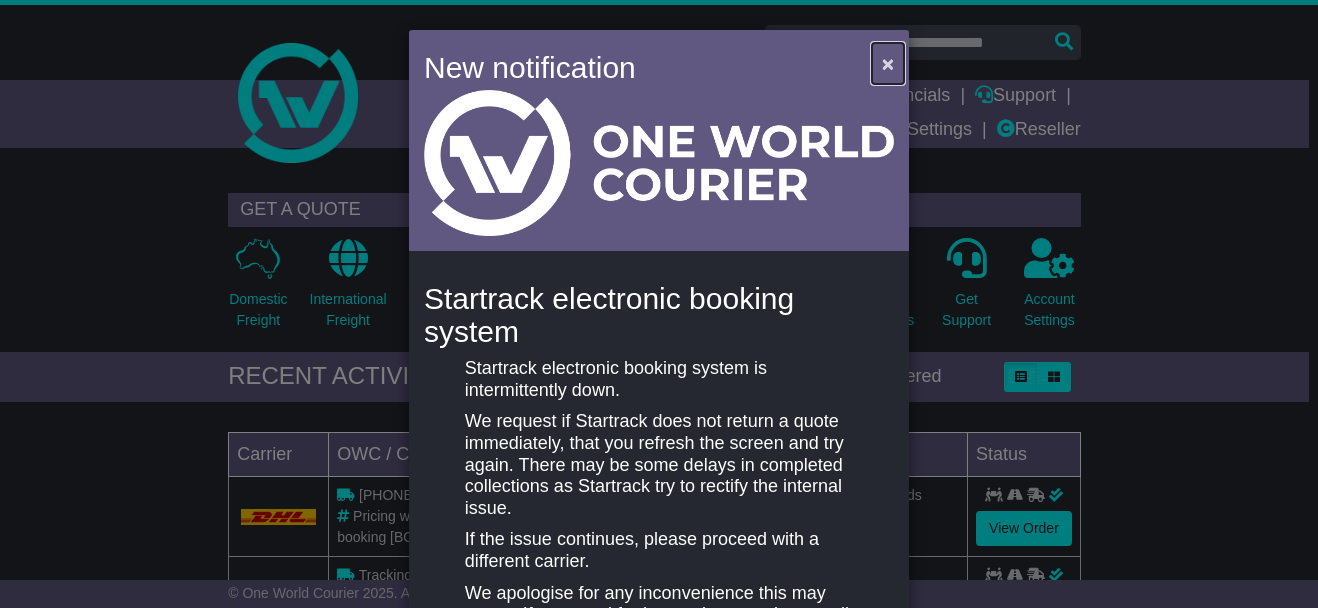 click on "×" at bounding box center [888, 63] 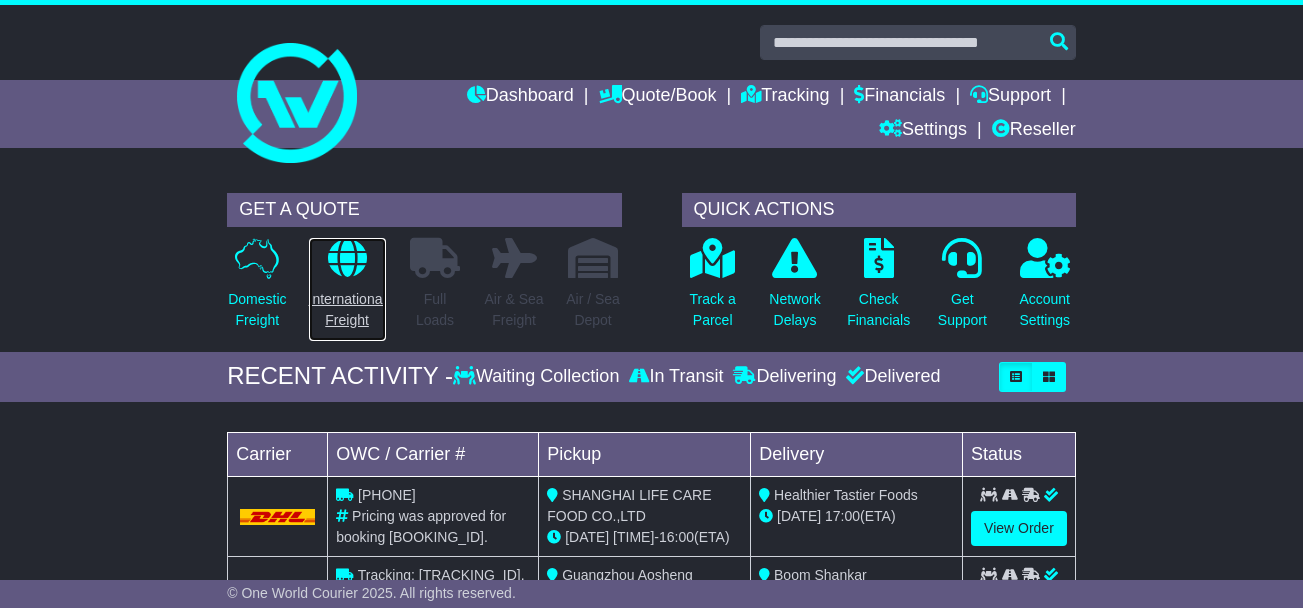 click on "International Freight" at bounding box center (347, 310) 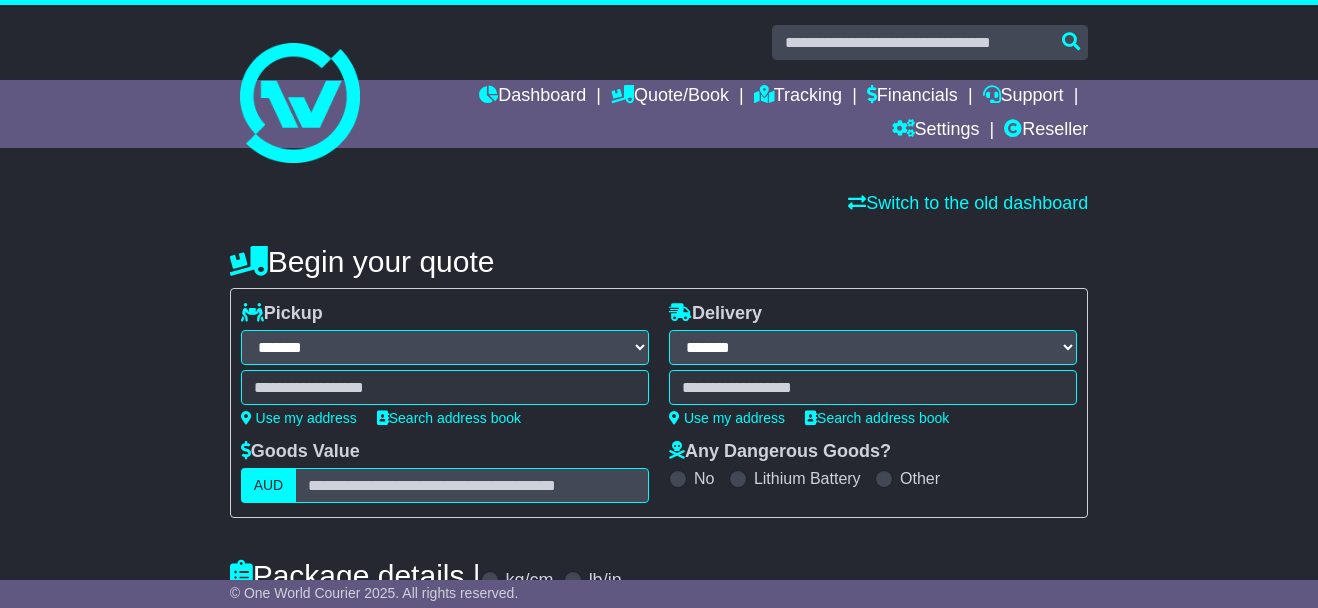 select on "**" 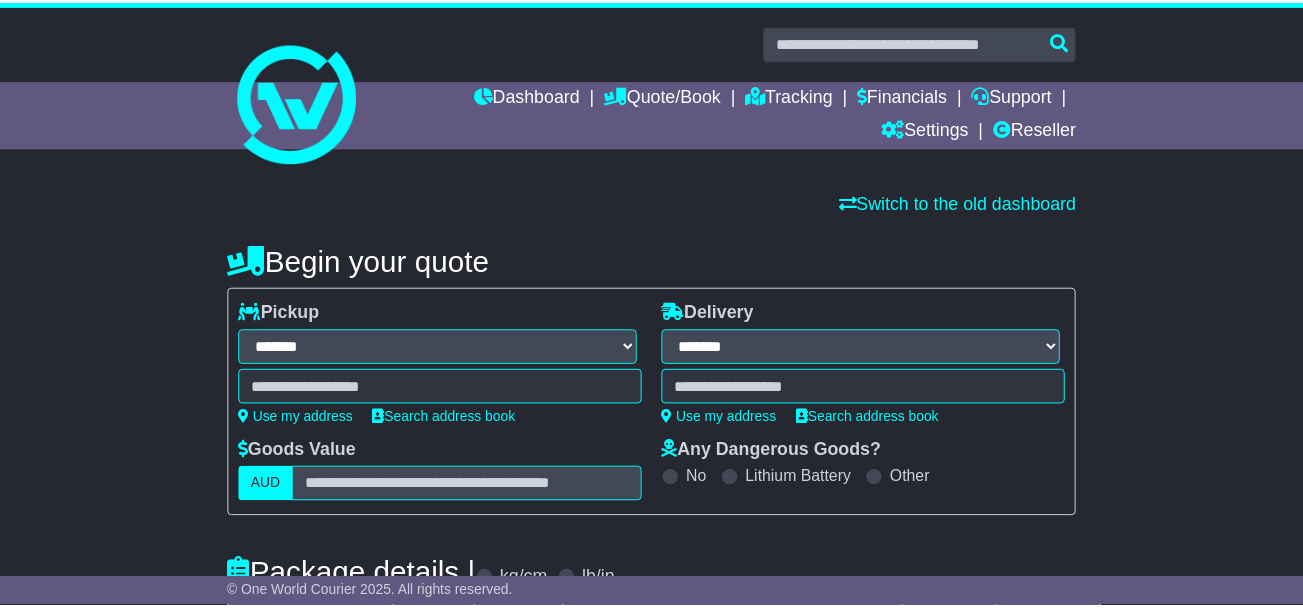 scroll, scrollTop: 0, scrollLeft: 0, axis: both 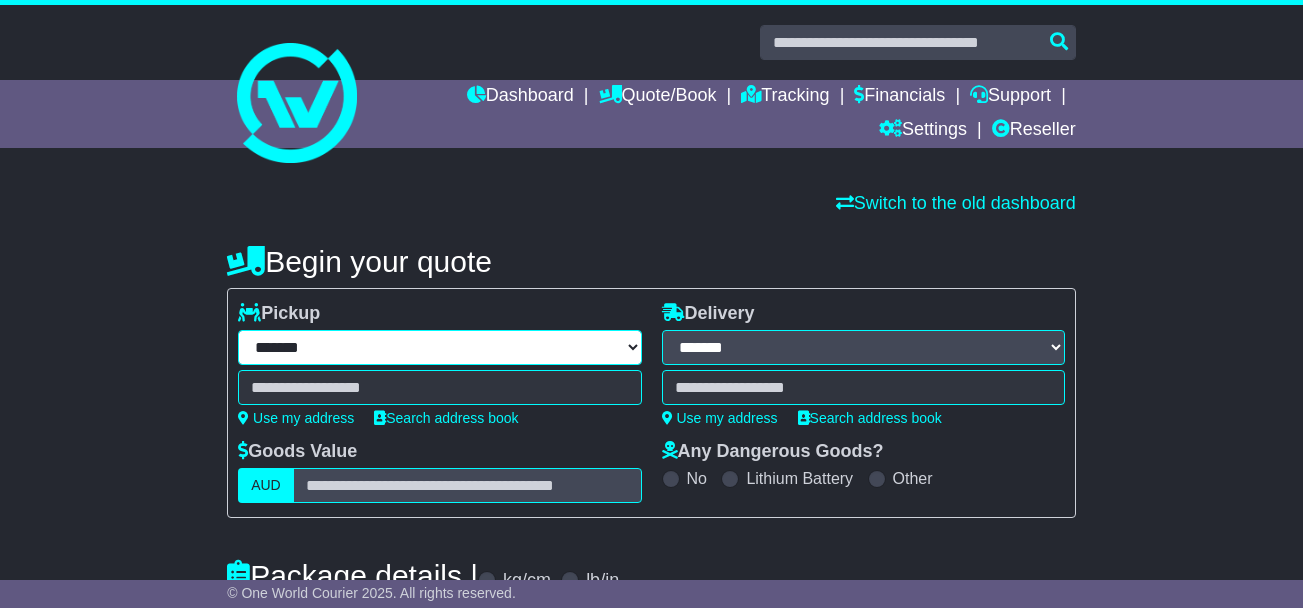 click on "**********" at bounding box center (439, 347) 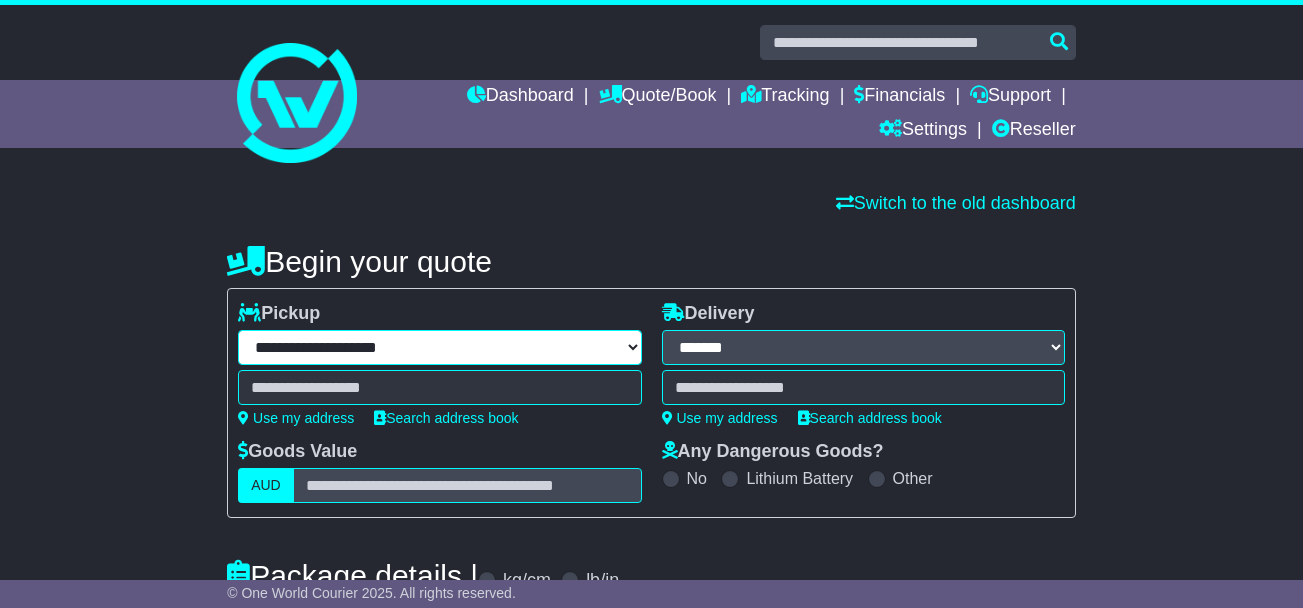 click on "**********" at bounding box center (439, 347) 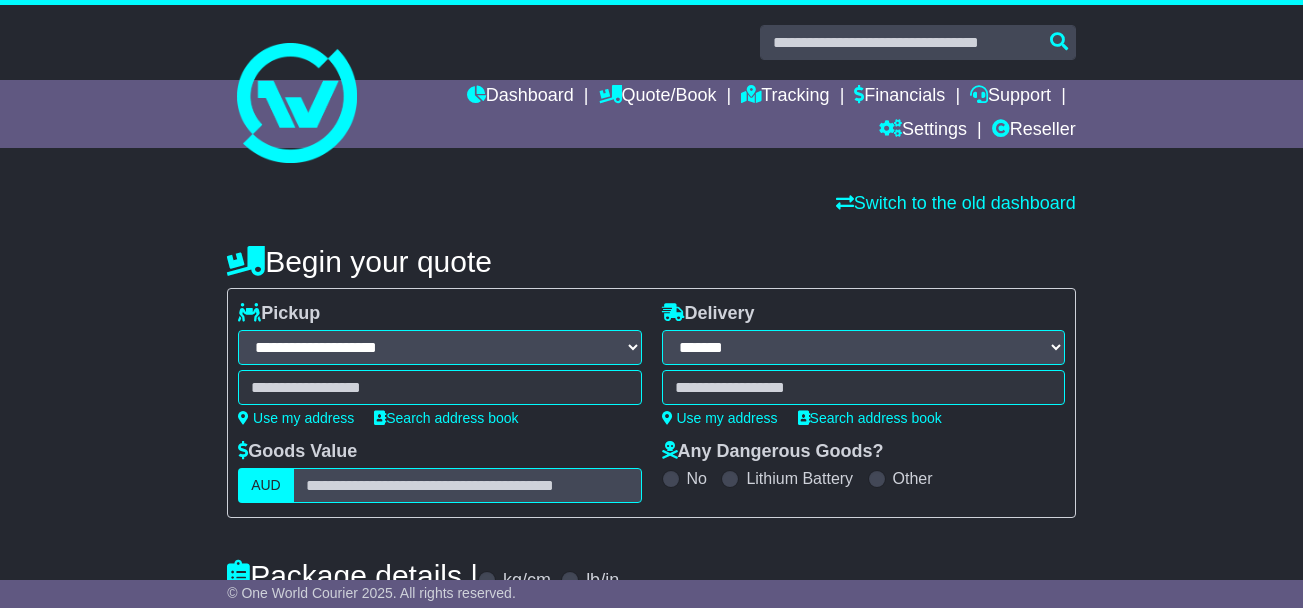 click on "**********" at bounding box center (439, 347) 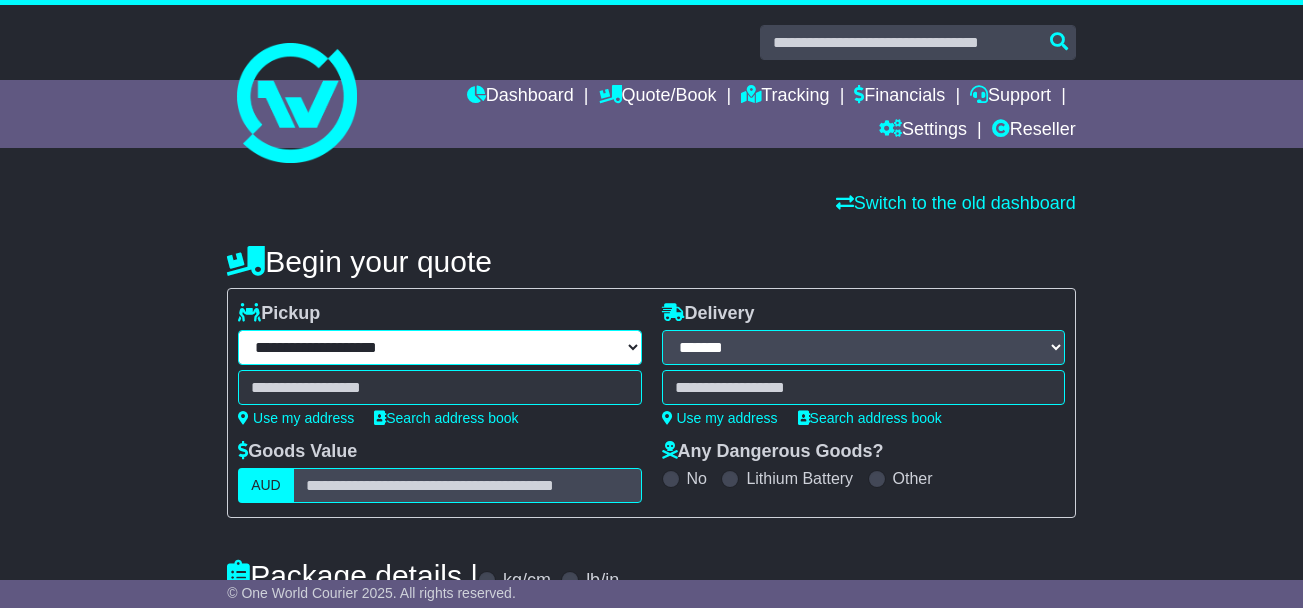 click on "**********" at bounding box center (439, 347) 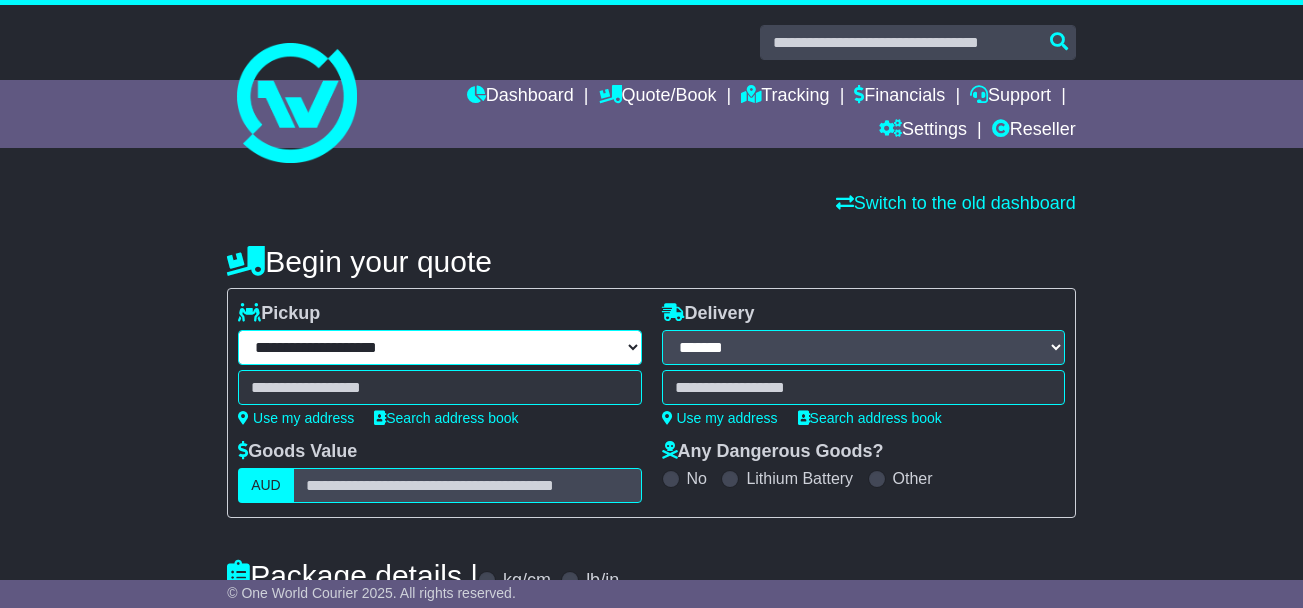 select on "***" 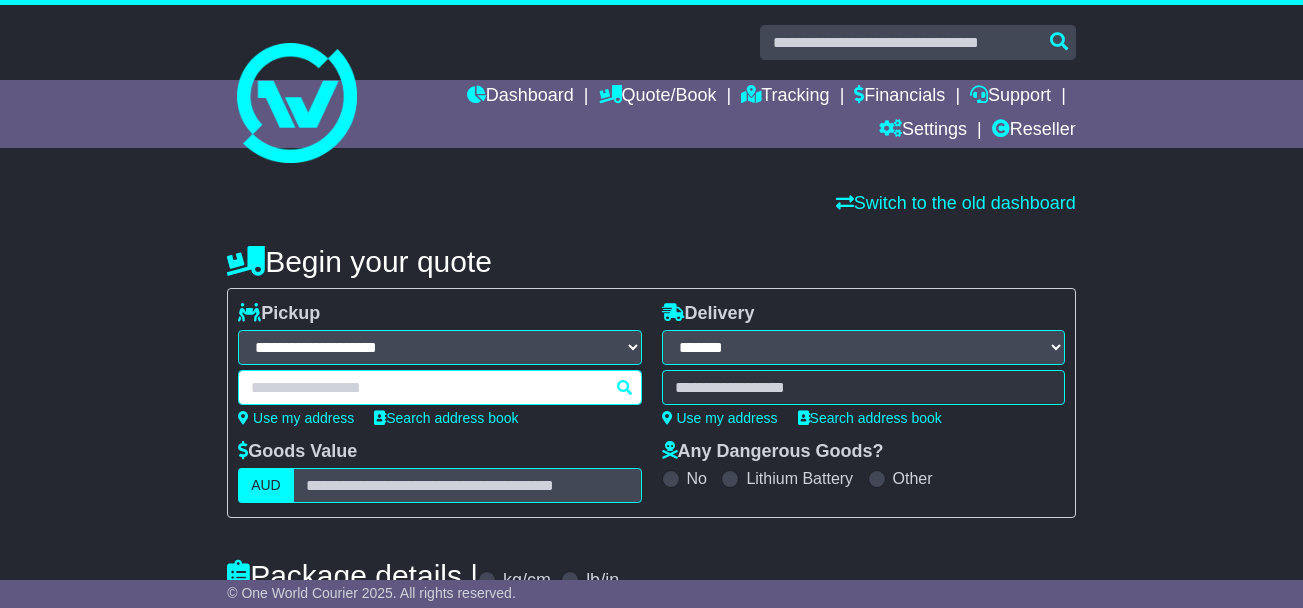 click at bounding box center [439, 387] 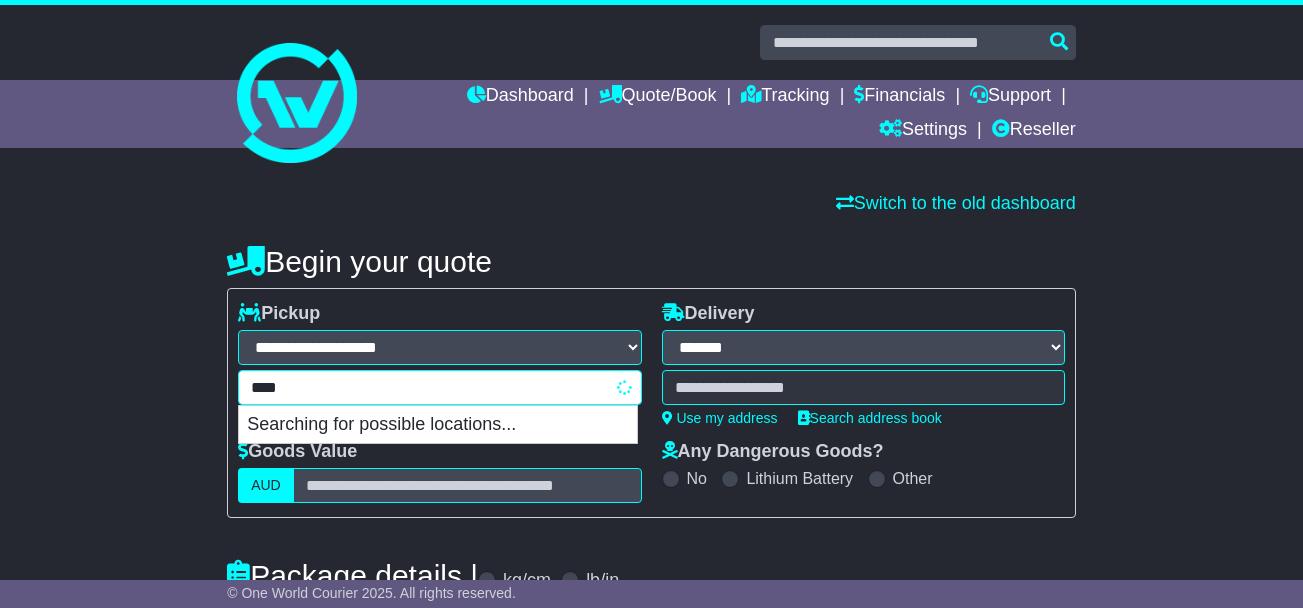 type on "*****" 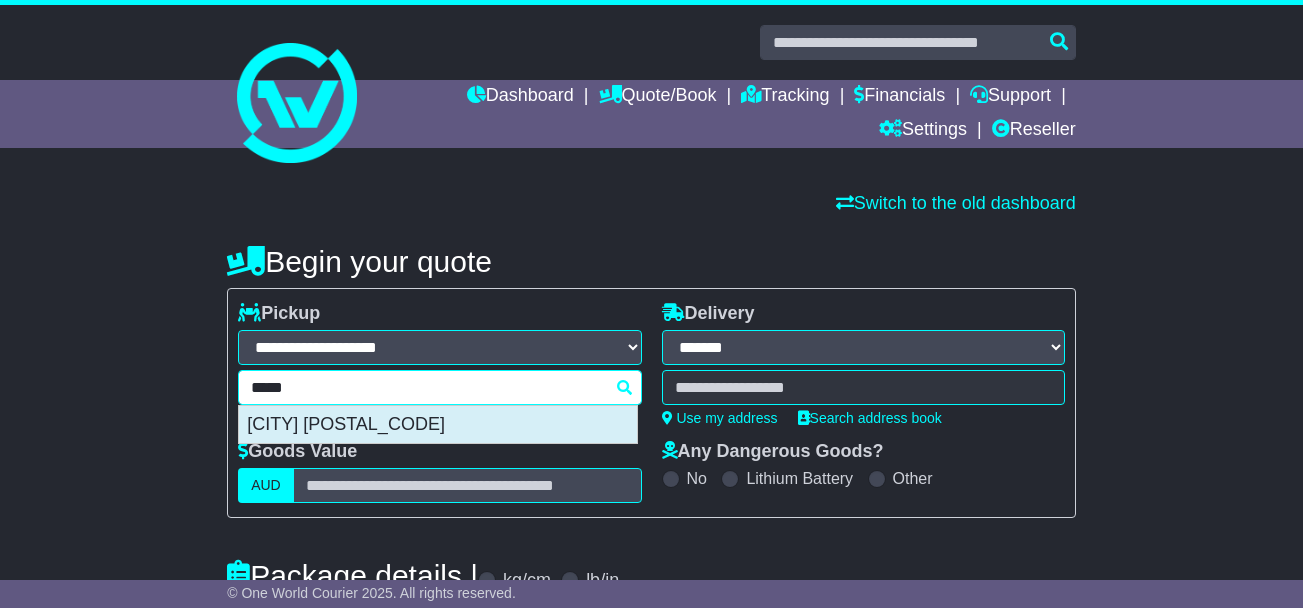 click on "[CITY] [POSTAL_CODE]" at bounding box center (438, 425) 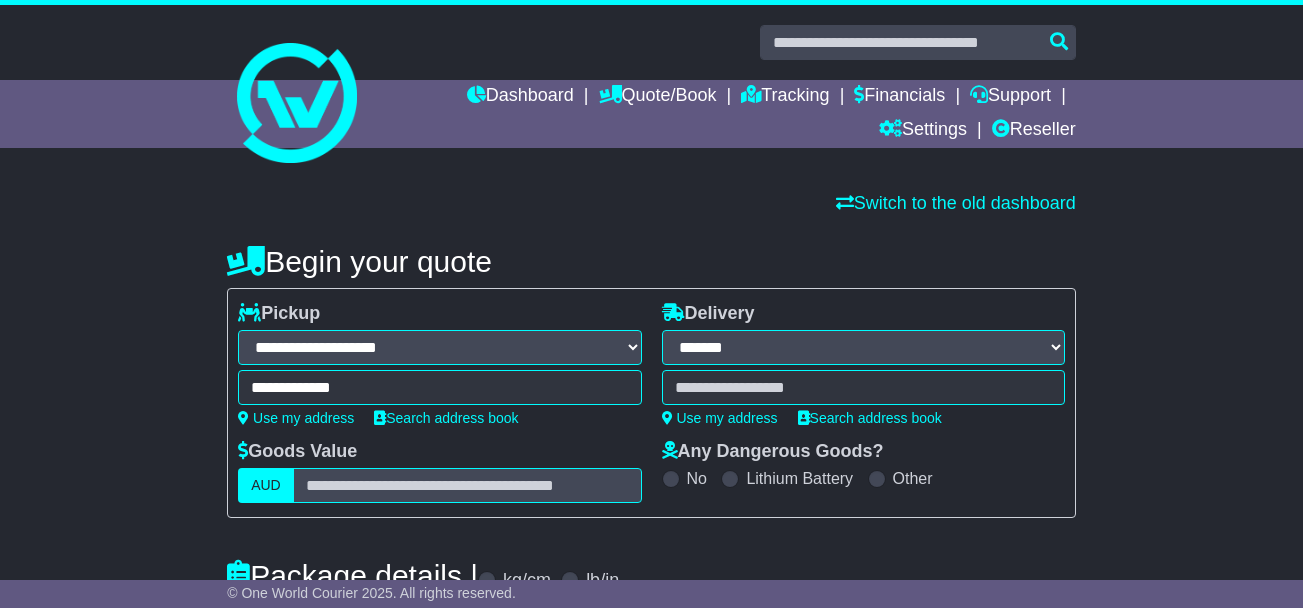 type on "**********" 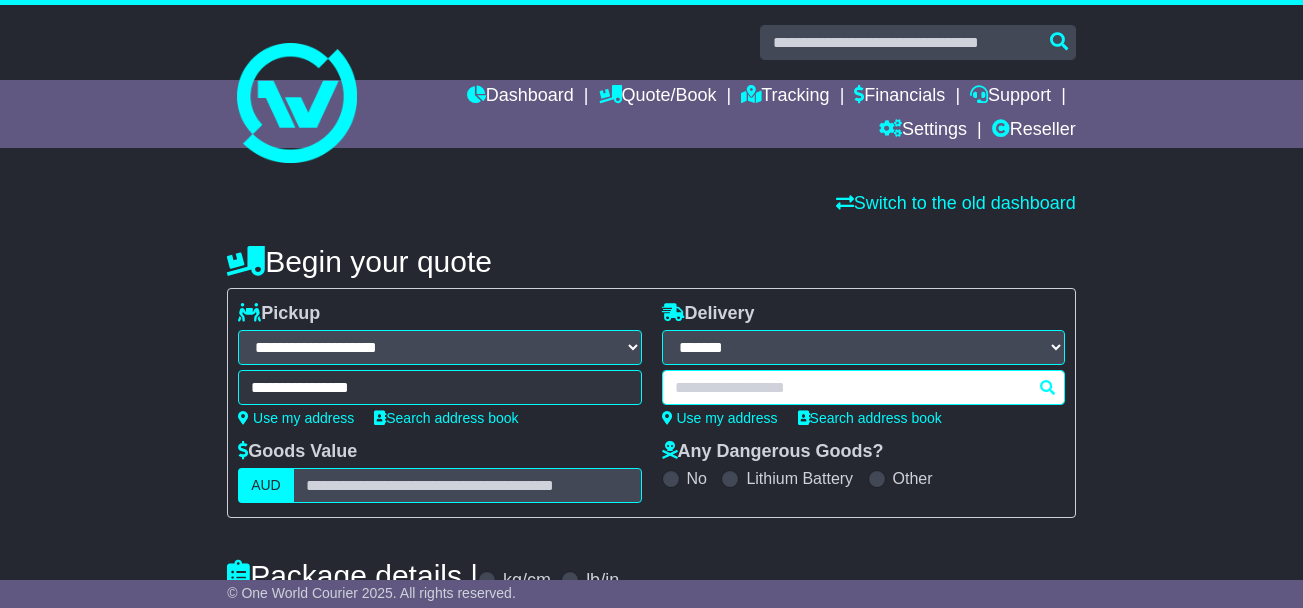 click at bounding box center (863, 387) 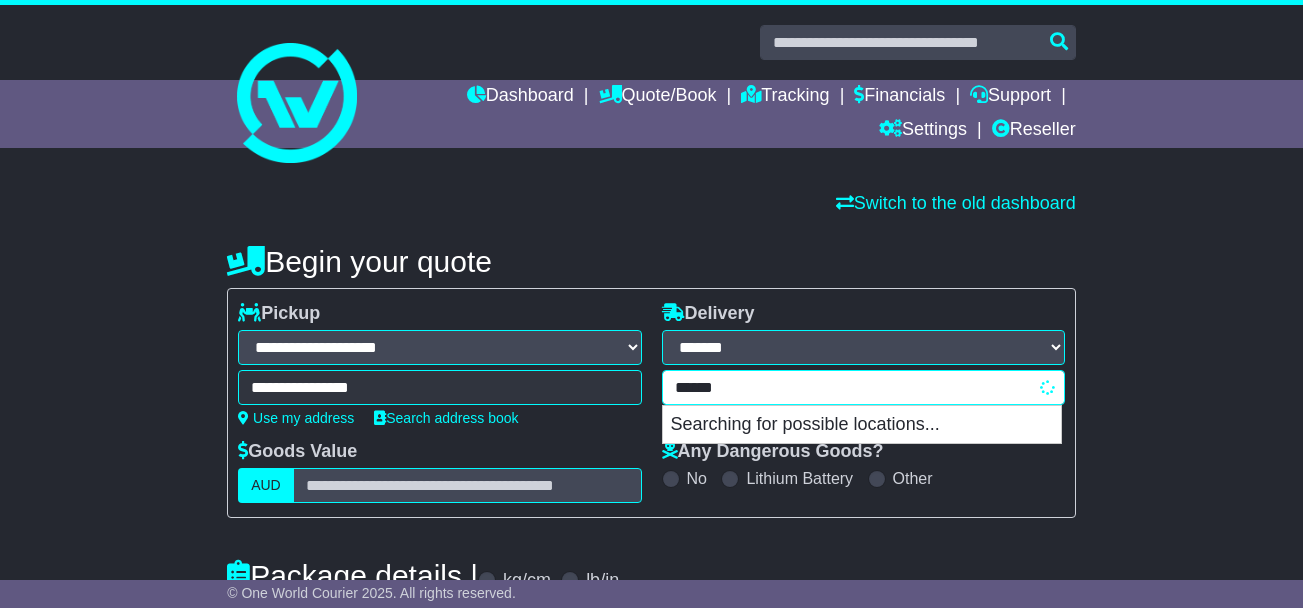 type on "*******" 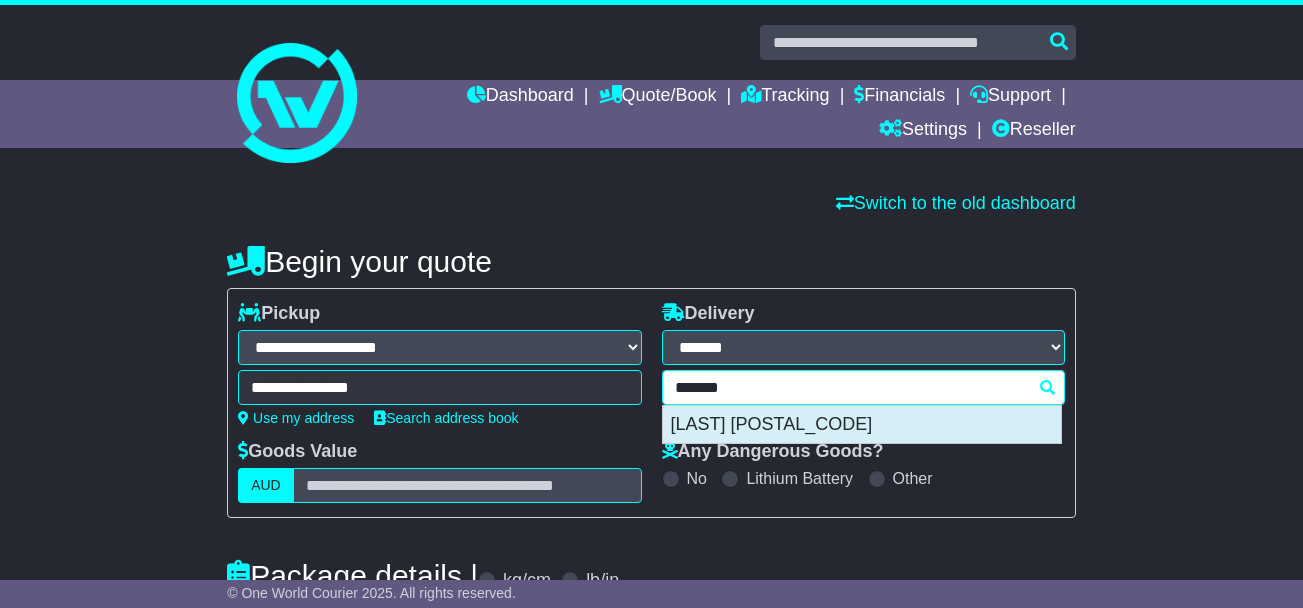 click on "[LAST] [POSTAL_CODE]" at bounding box center (862, 425) 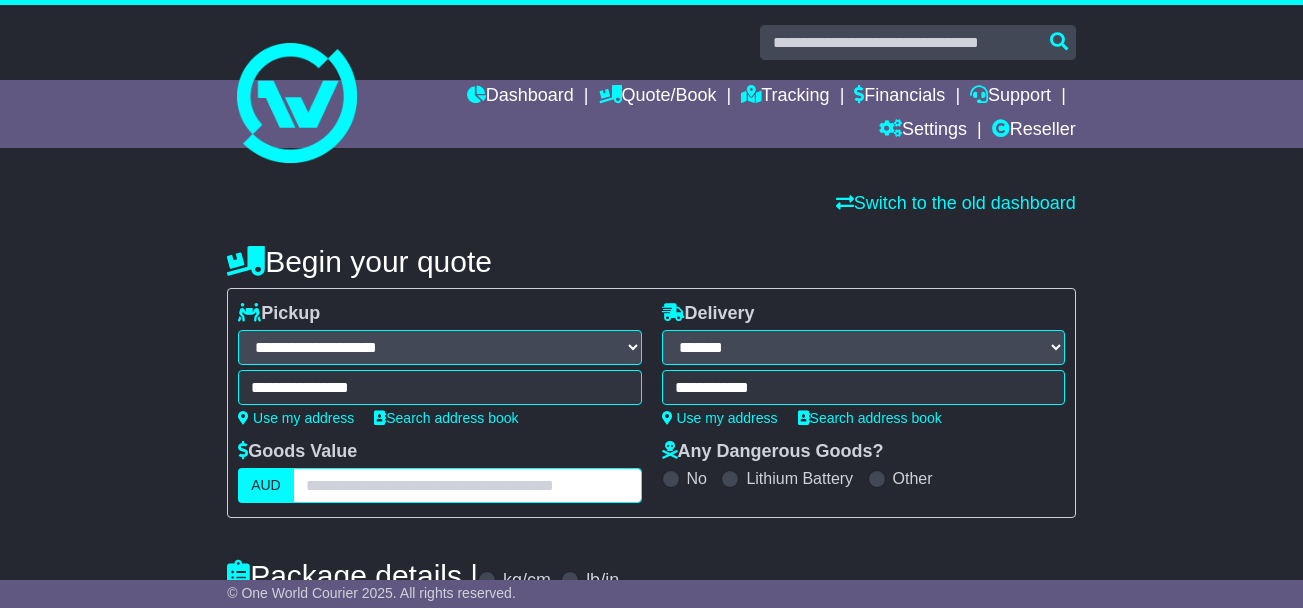 click at bounding box center (467, 485) 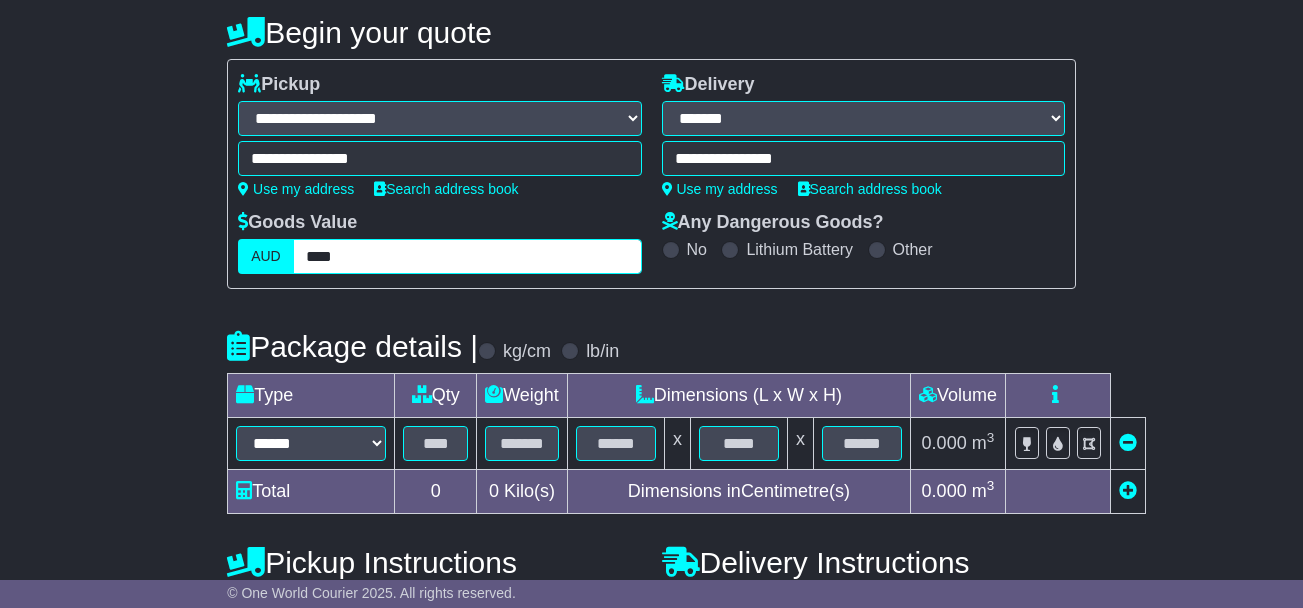 scroll, scrollTop: 267, scrollLeft: 0, axis: vertical 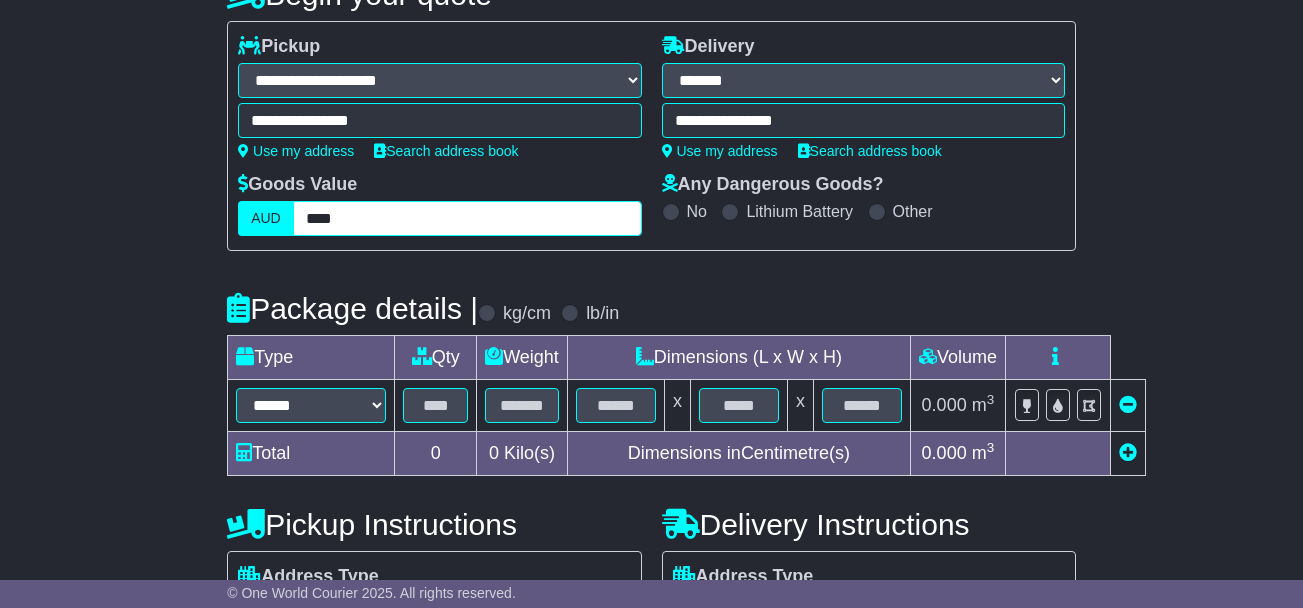 type on "****" 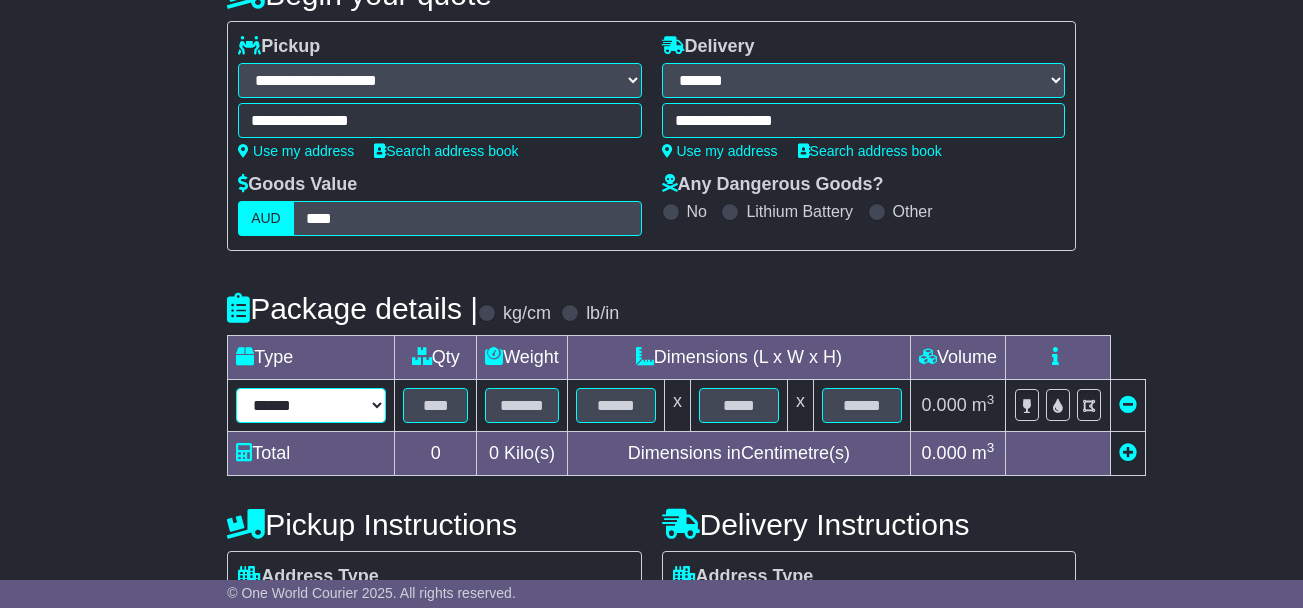 click on "****** ****** *** ******** ***** **** **** ****** *** *******" at bounding box center [311, 405] 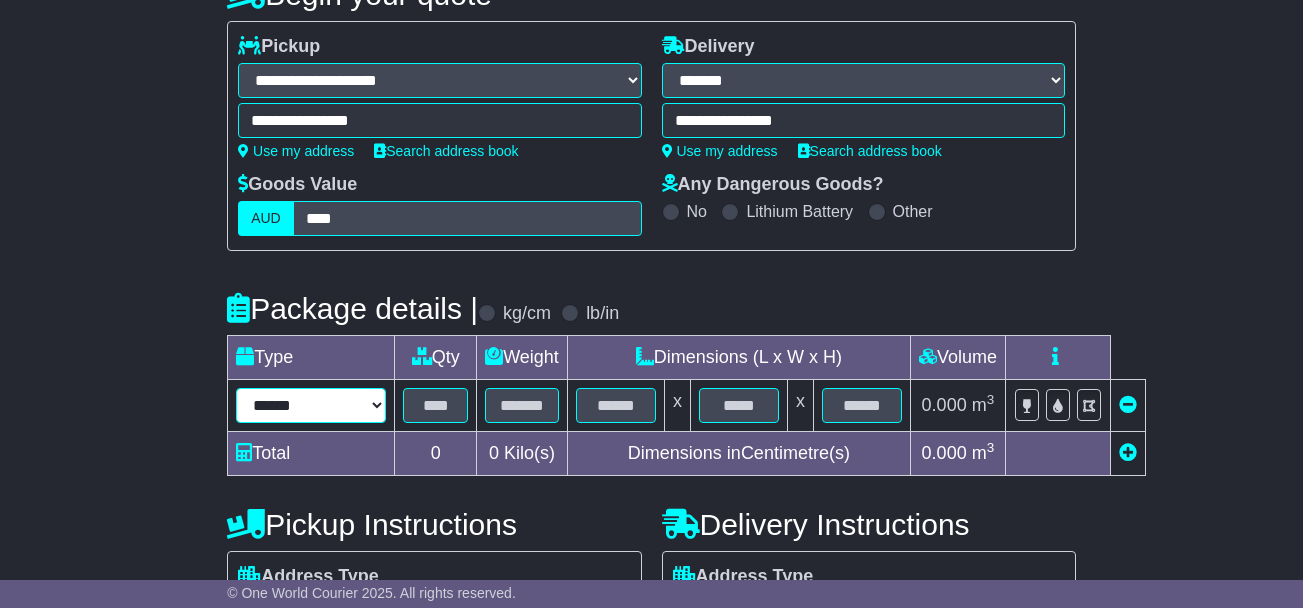 click on "****** ****** *** ******** ***** **** **** ****** *** *******" at bounding box center [311, 405] 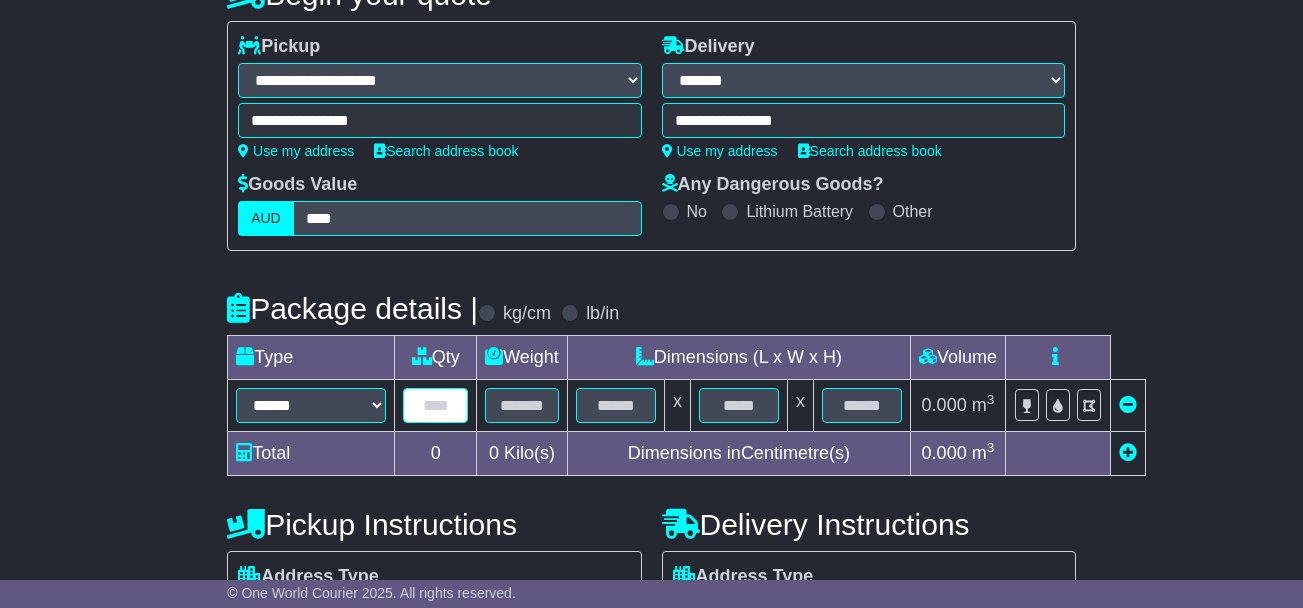 click at bounding box center [435, 405] 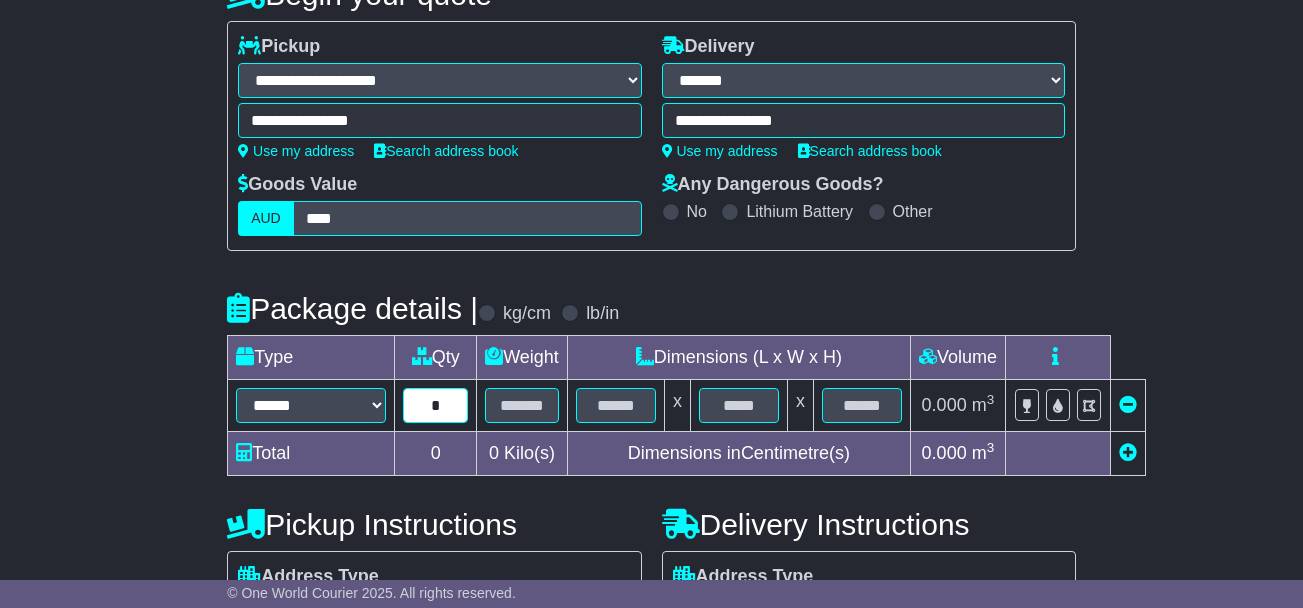 type on "*" 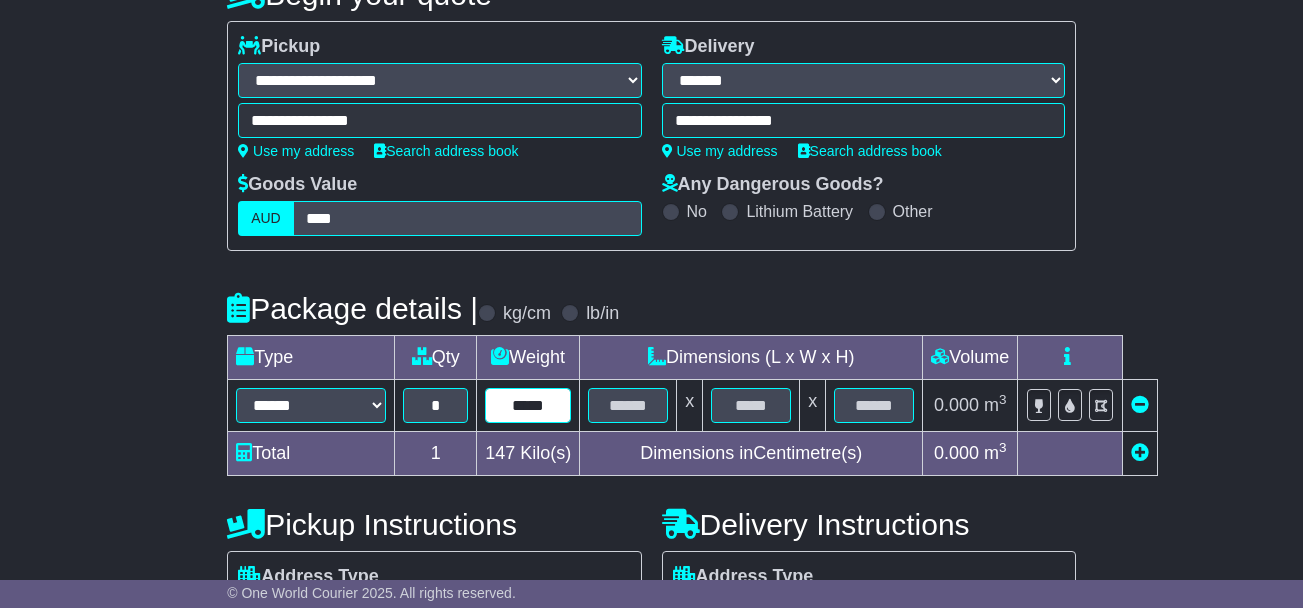 type on "*****" 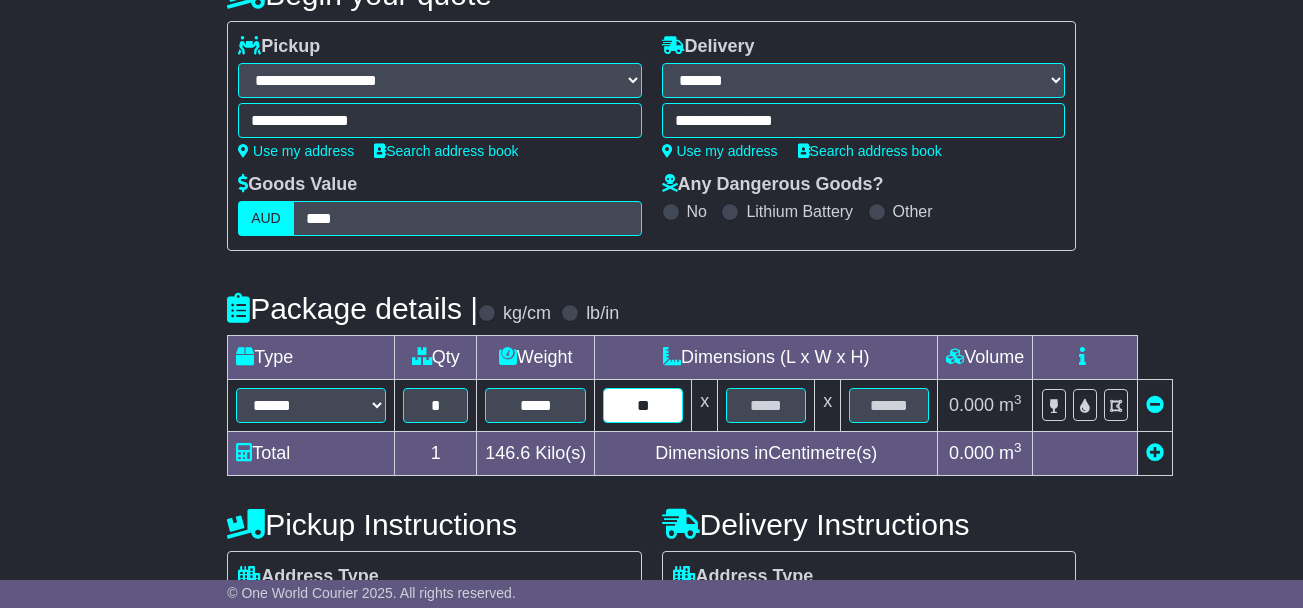 type on "**" 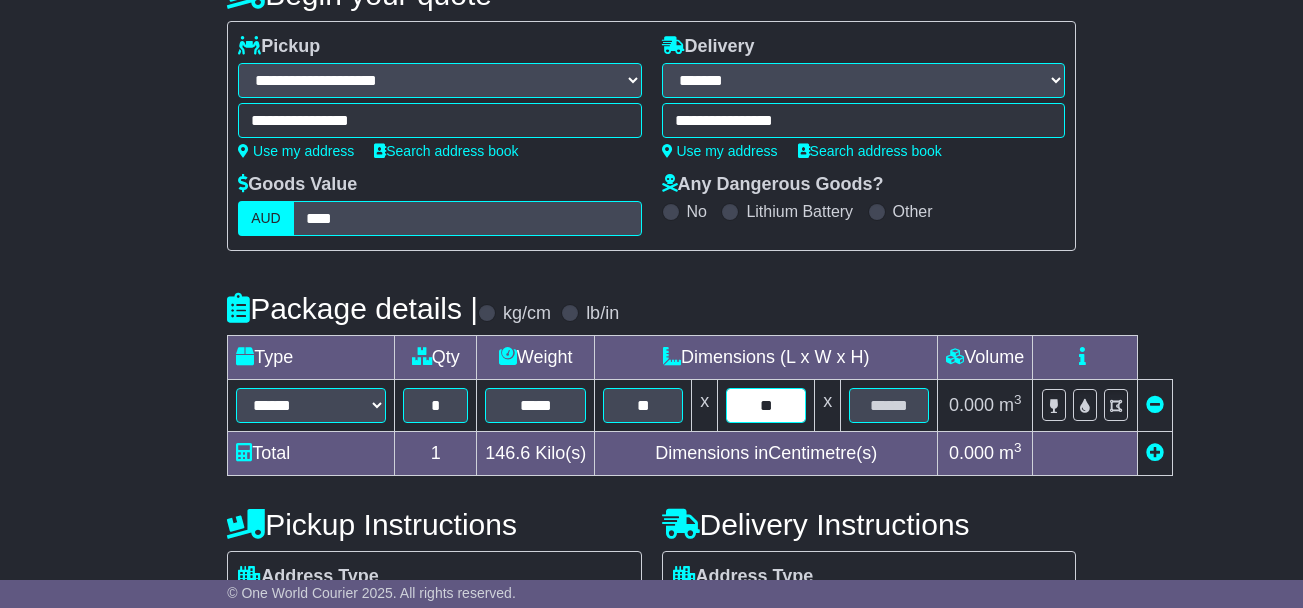 type on "**" 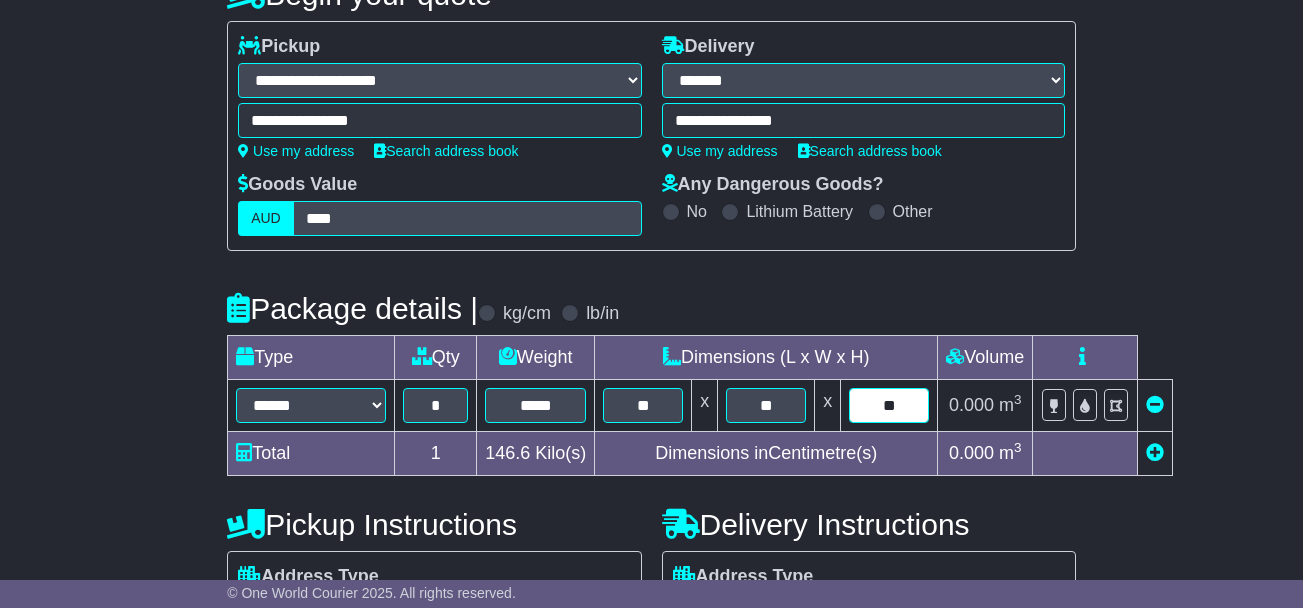 type on "**" 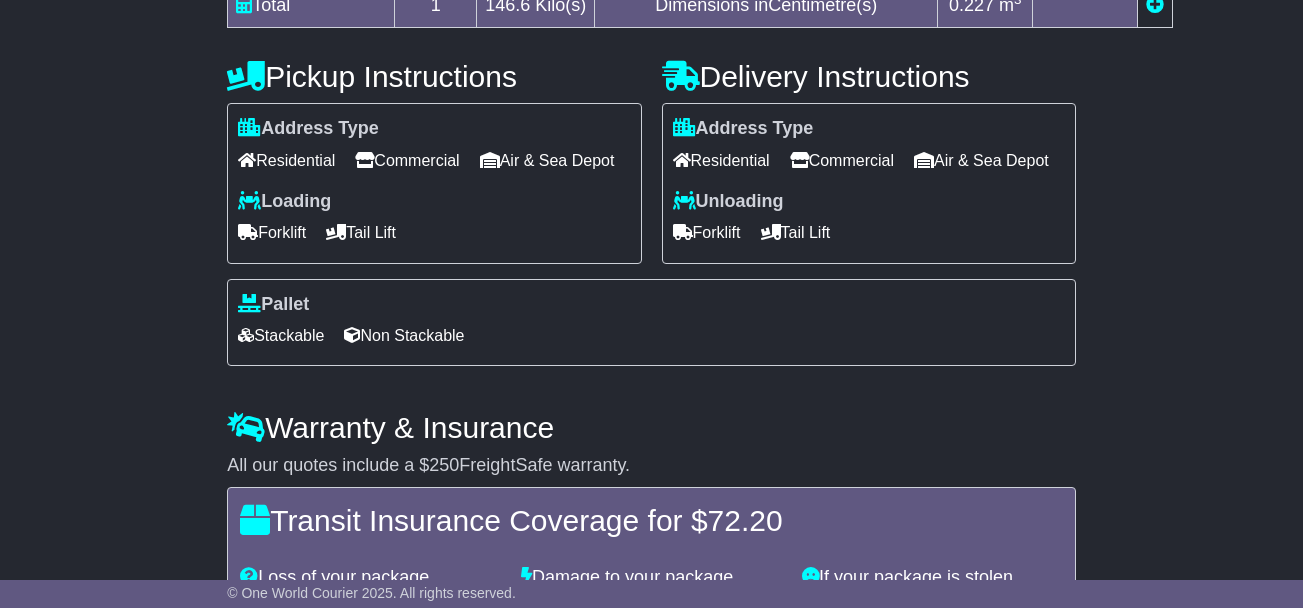 scroll, scrollTop: 649, scrollLeft: 0, axis: vertical 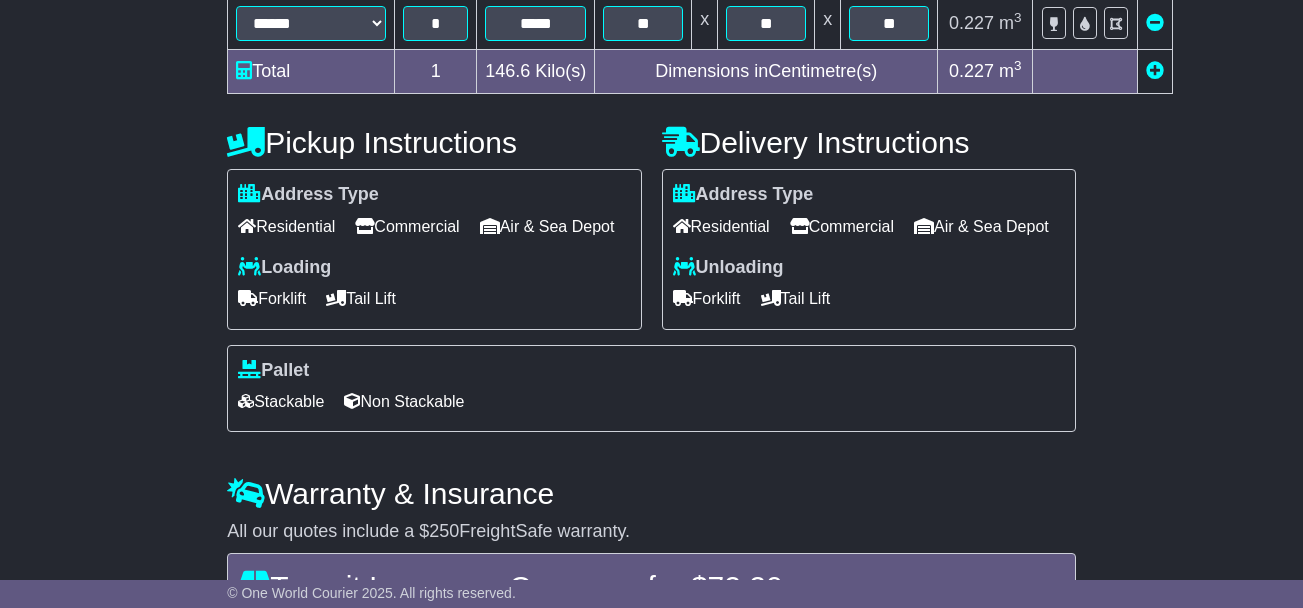 click on "Commercial" at bounding box center [407, 226] 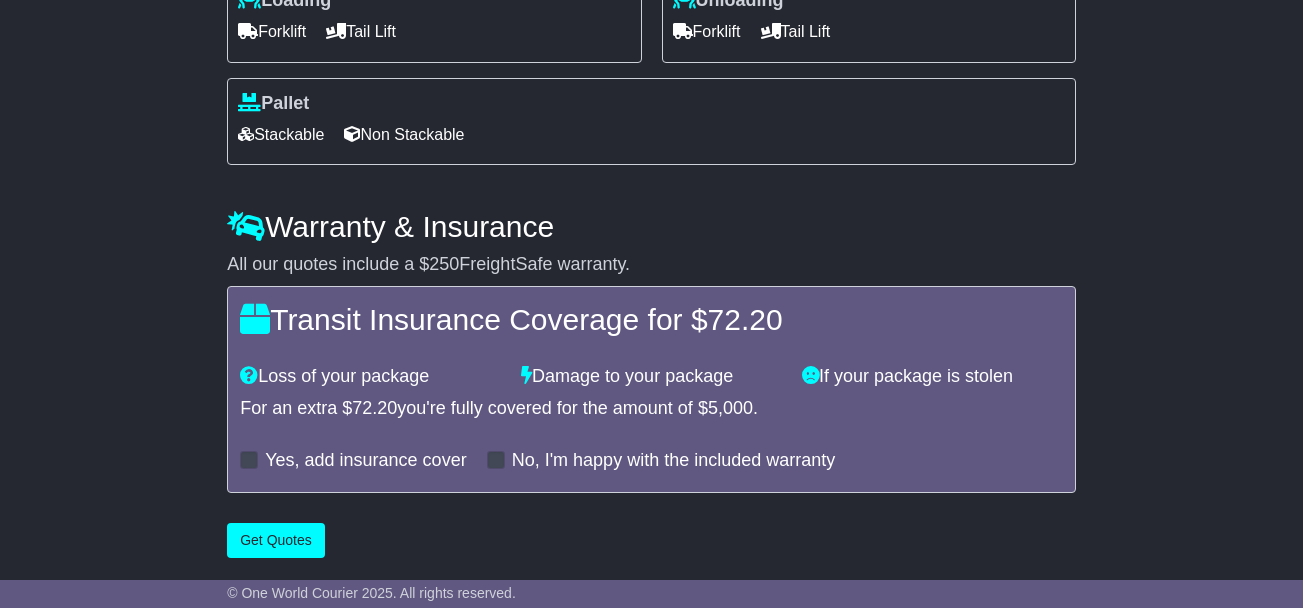 scroll, scrollTop: 953, scrollLeft: 0, axis: vertical 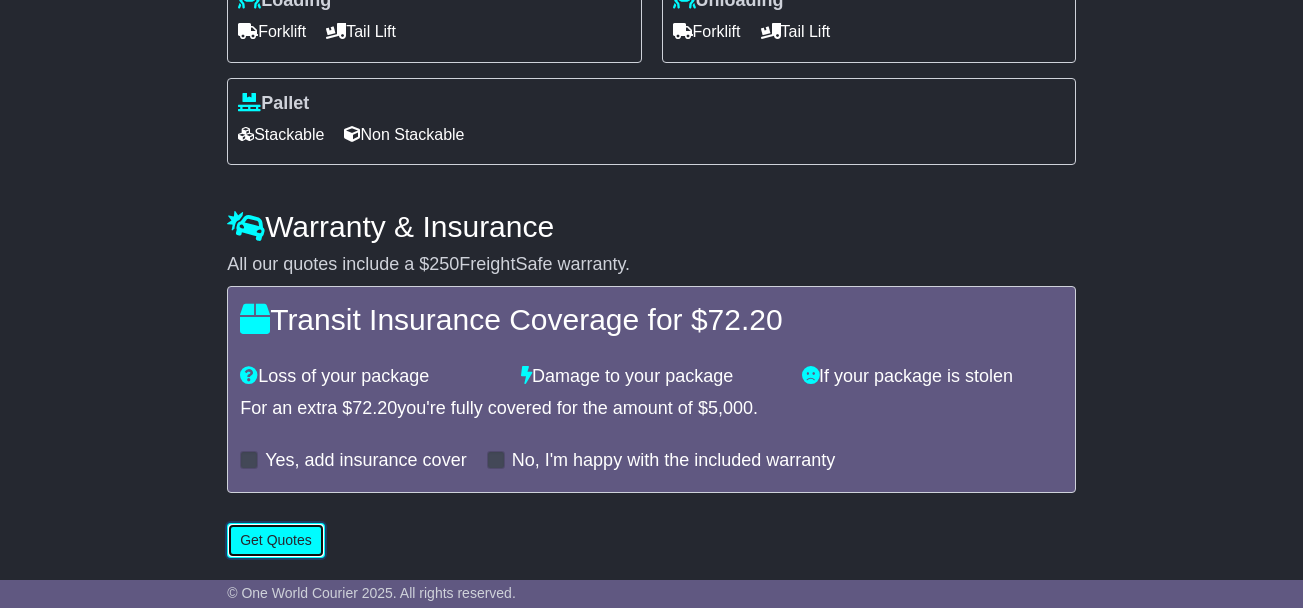 click on "Get Quotes" at bounding box center [276, 540] 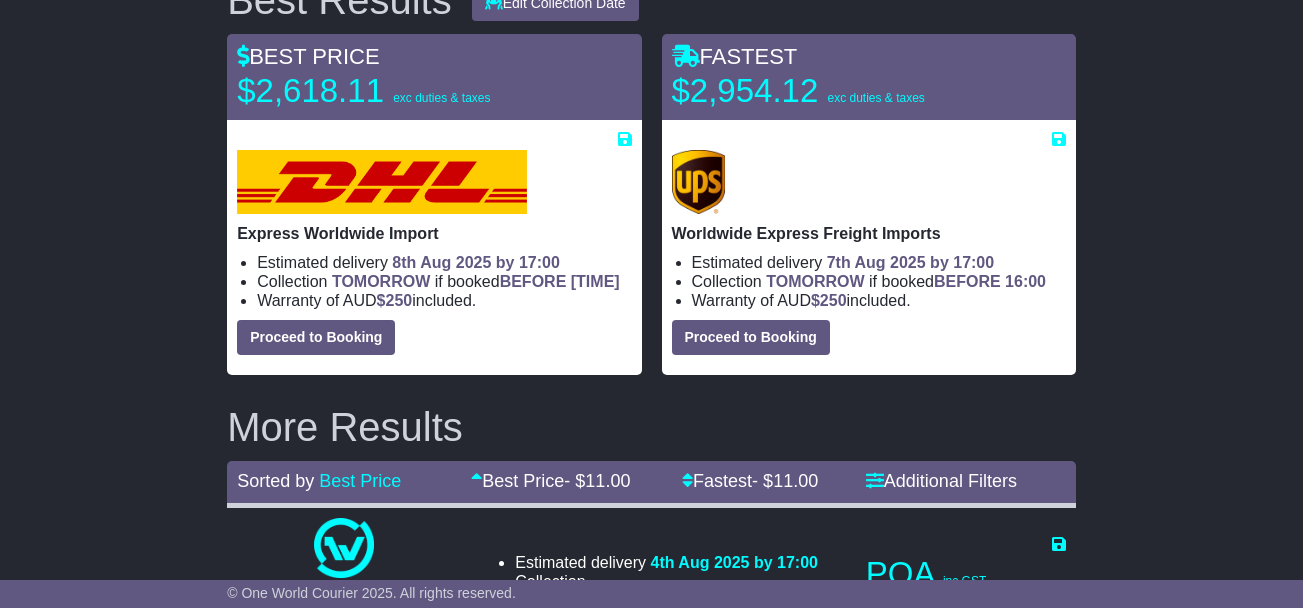 scroll, scrollTop: 0, scrollLeft: 0, axis: both 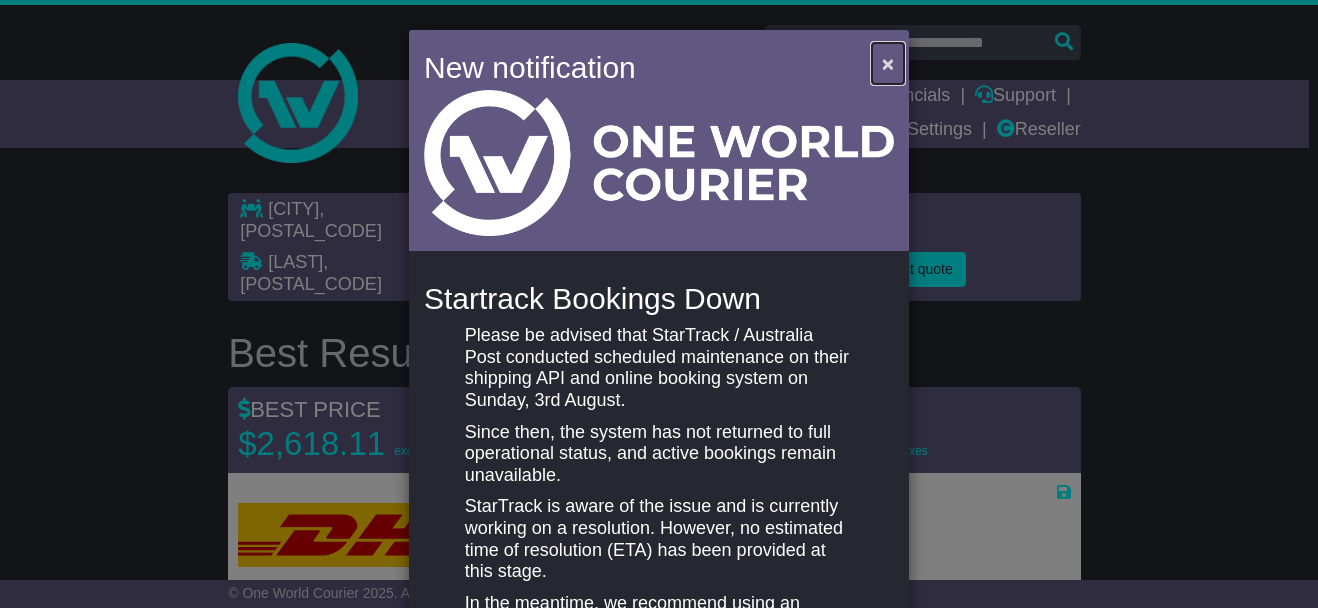 click on "×" at bounding box center (888, 63) 